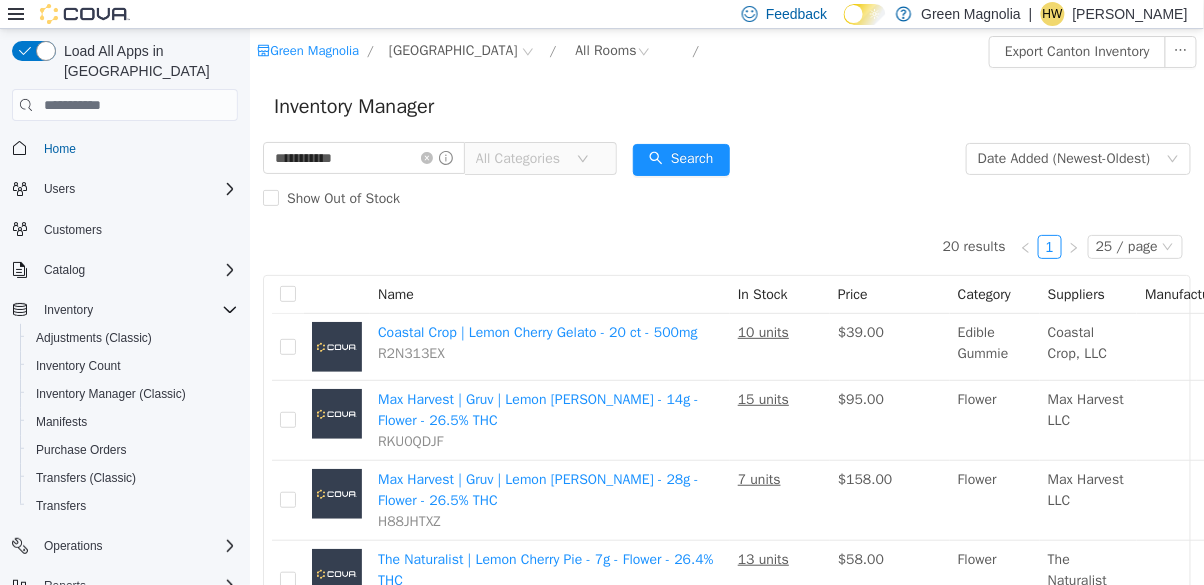 scroll, scrollTop: 0, scrollLeft: 0, axis: both 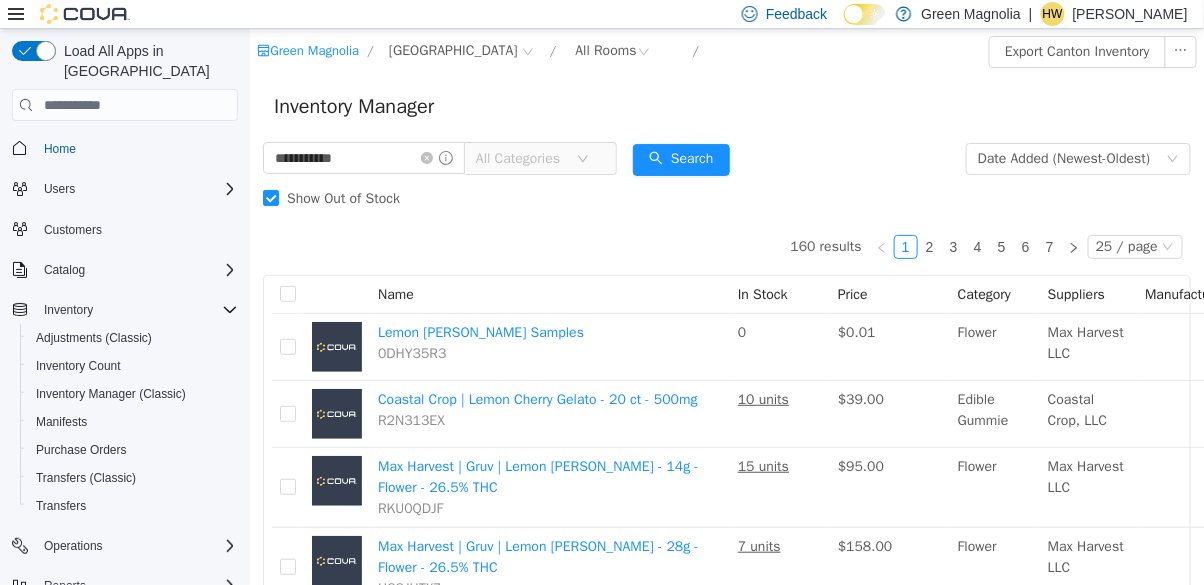 click on "Show Out of Stock" at bounding box center [342, 198] 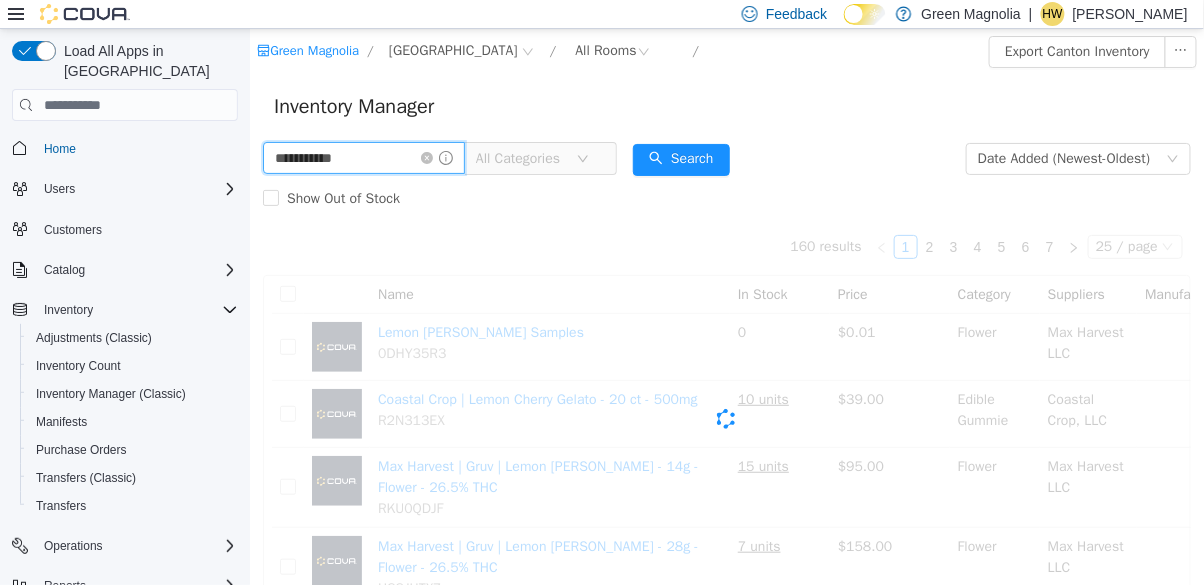 click on "**********" at bounding box center [363, 158] 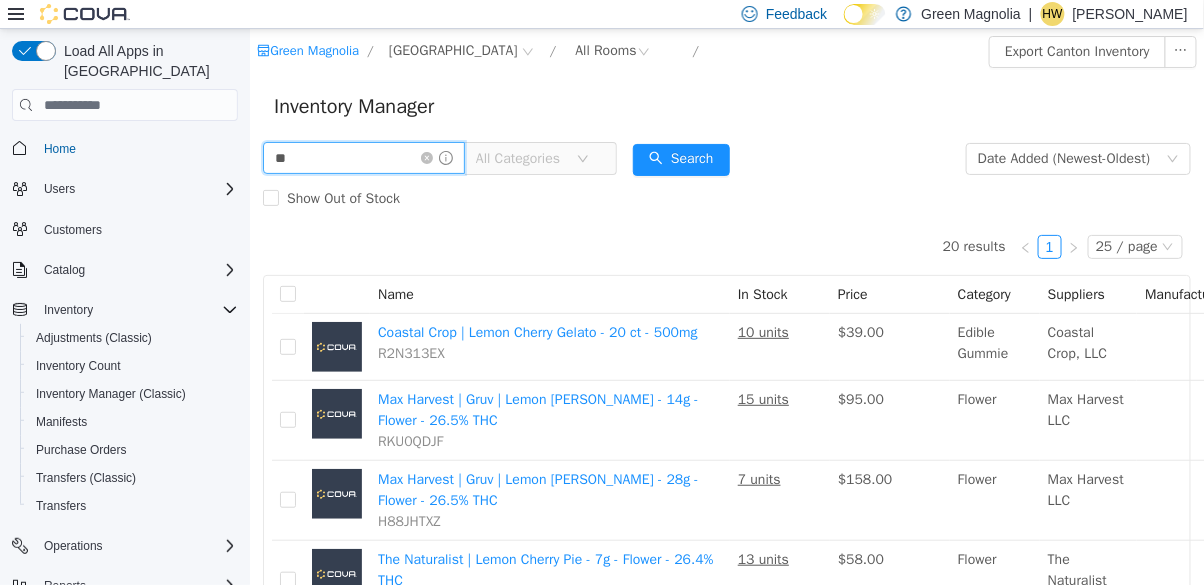 type on "*" 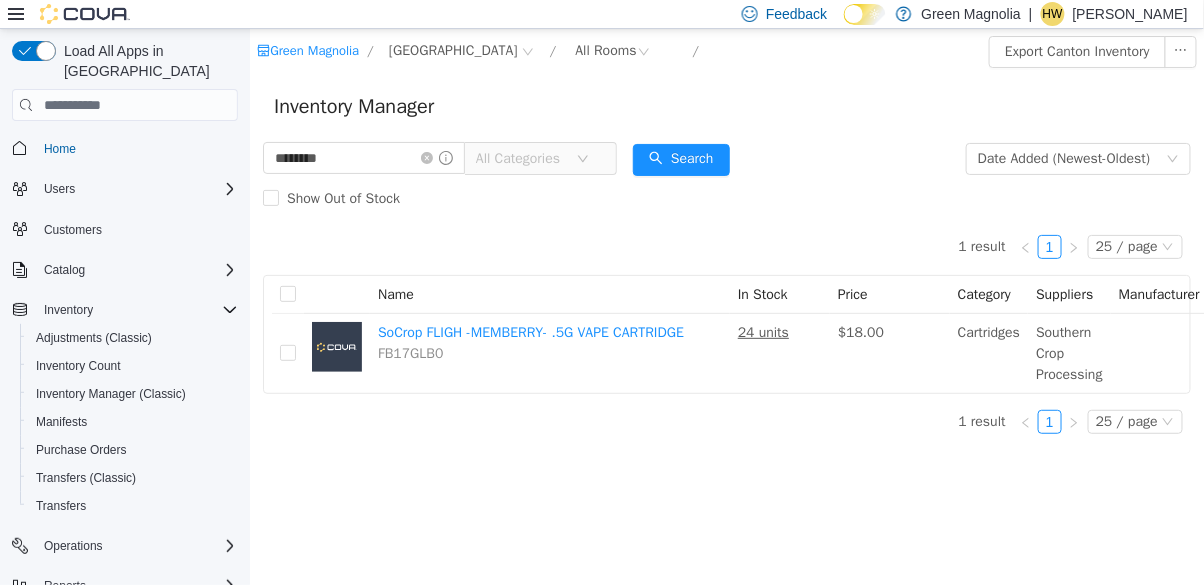 click on "******** All Categories Date Added (Newest-Oldest) Search Show Out of Stock" at bounding box center (726, 179) 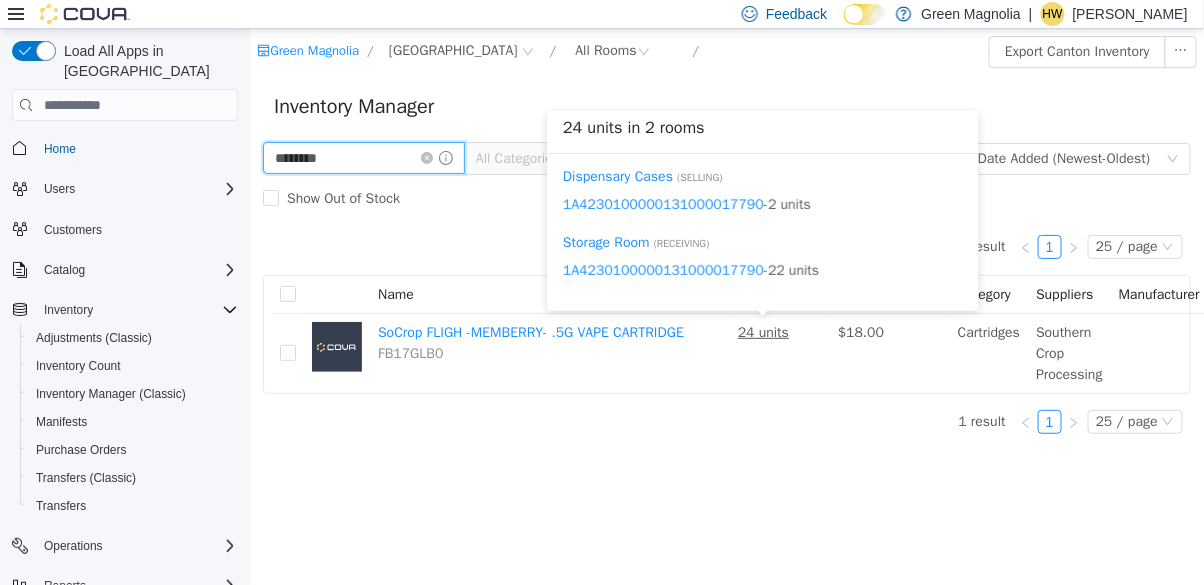 click on "********" at bounding box center (363, 158) 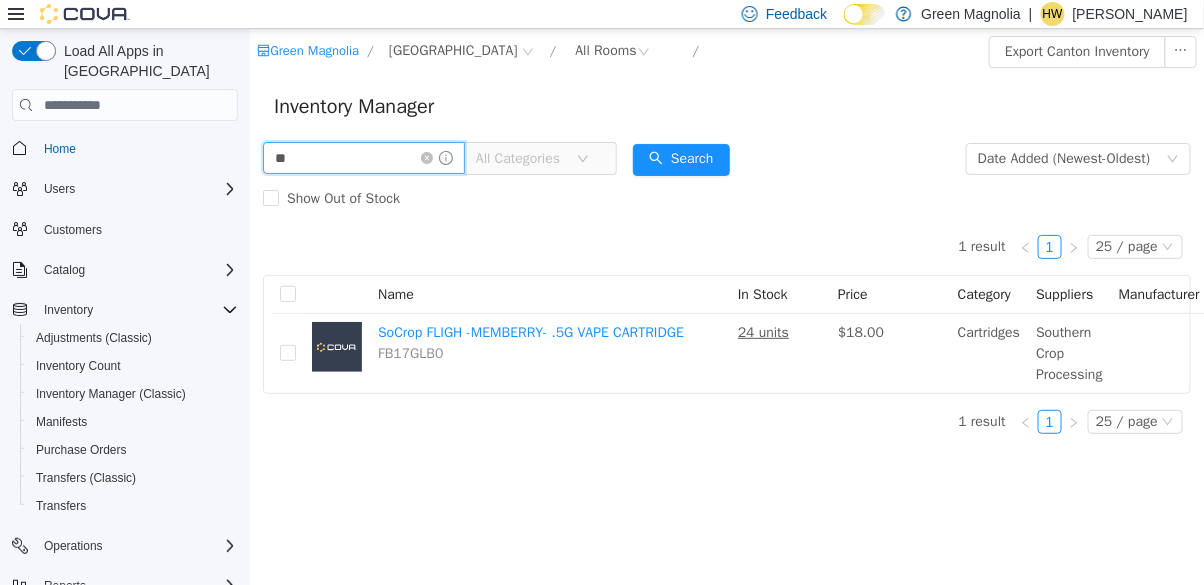 type on "*" 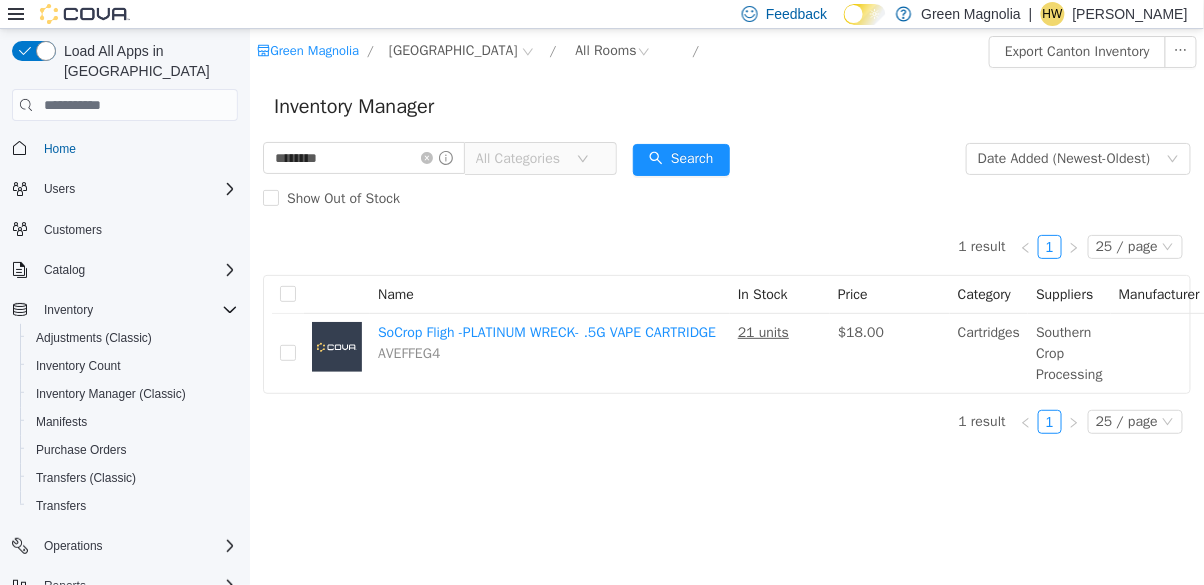 click on "******** All Categories Date Added (Newest-Oldest) Search Show Out of Stock" at bounding box center [726, 179] 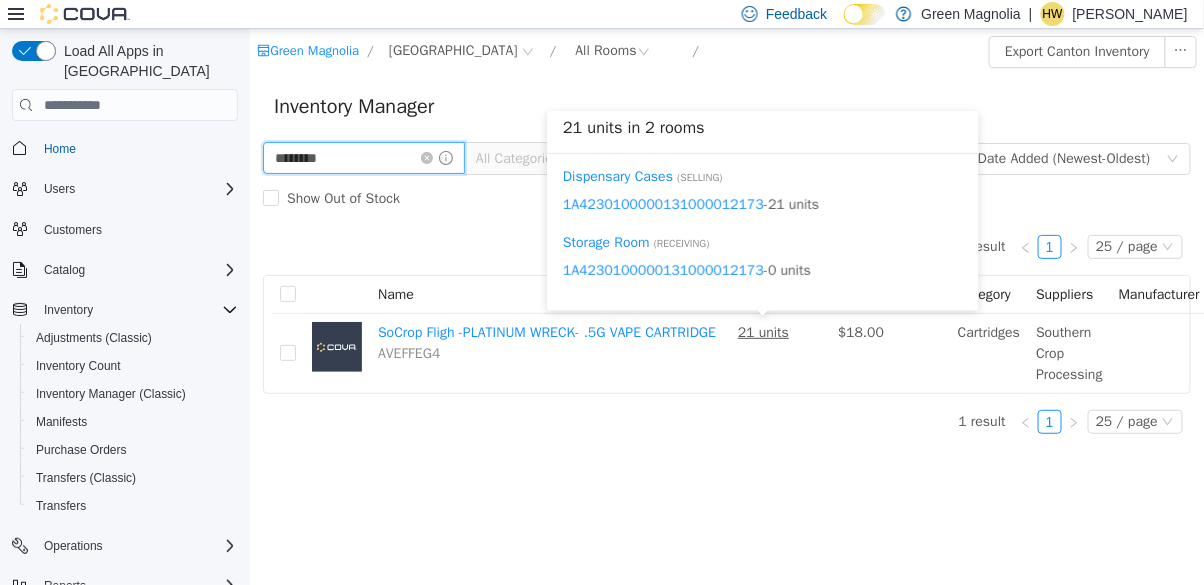 click on "********" at bounding box center (363, 158) 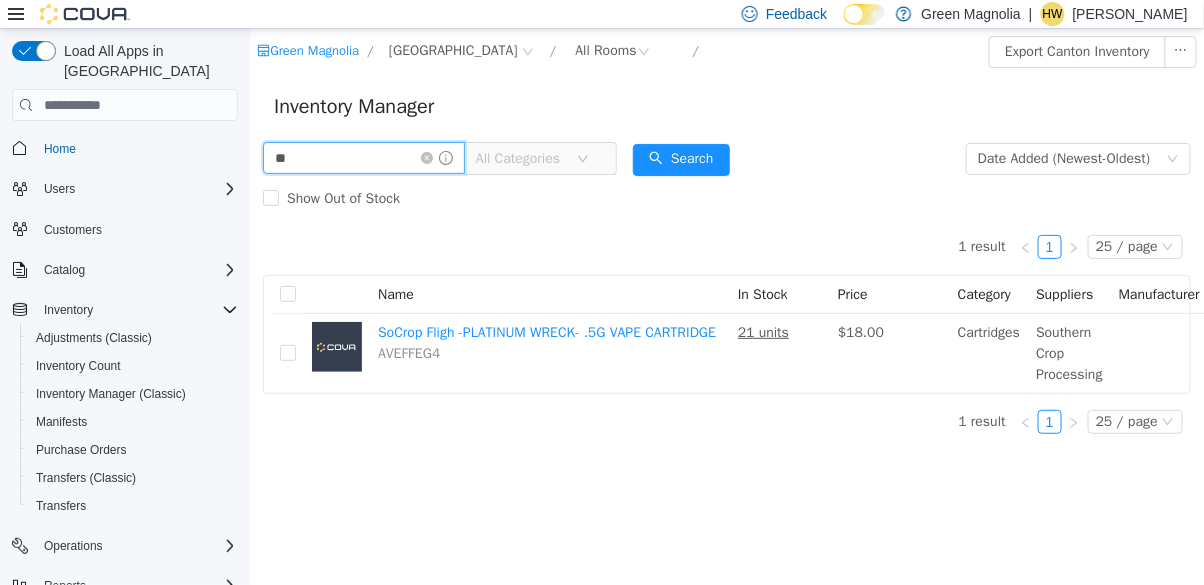 type on "*" 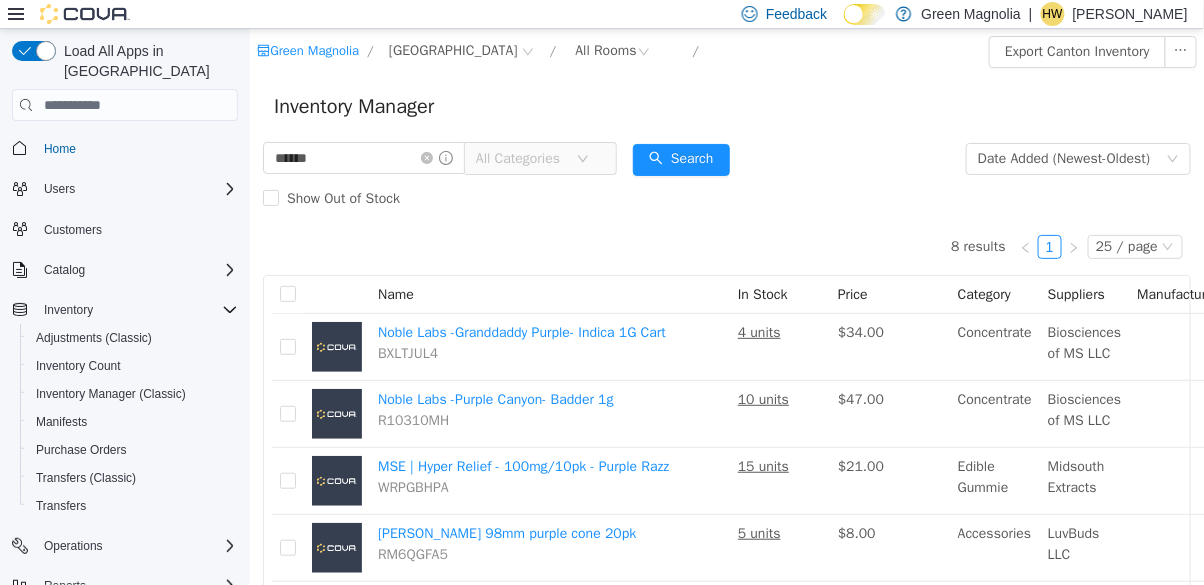 click on "Inventory Manager" at bounding box center [726, 107] 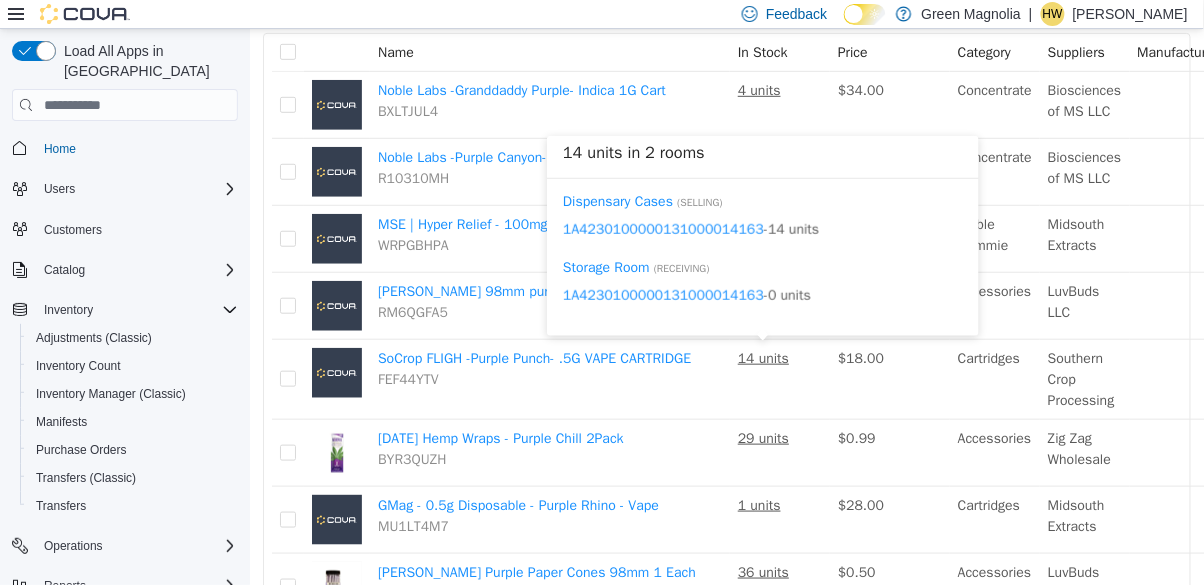 scroll, scrollTop: 0, scrollLeft: 0, axis: both 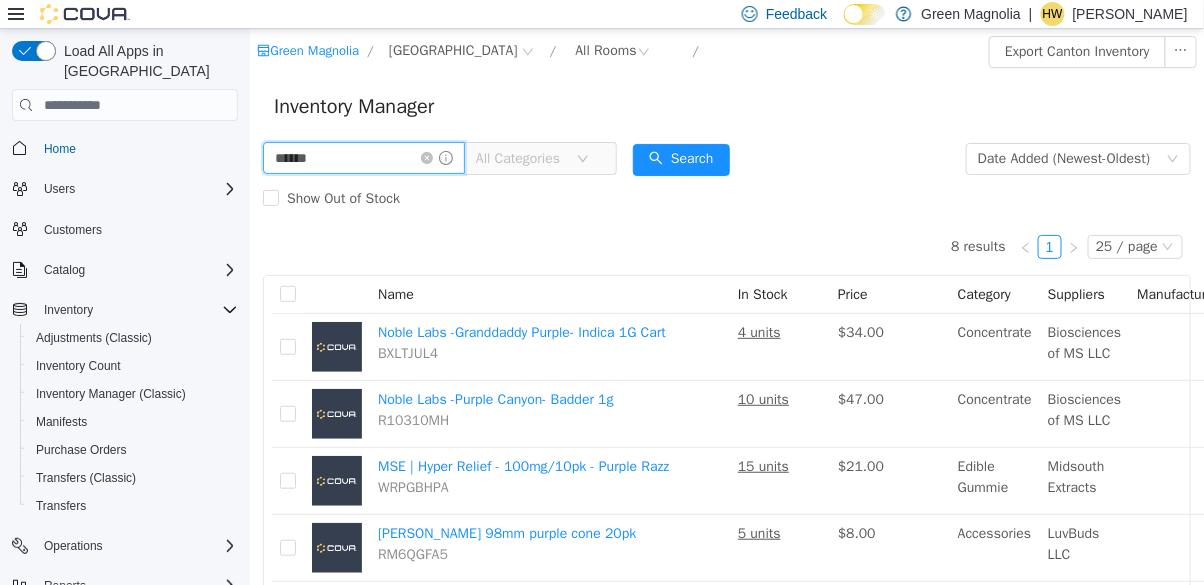 click on "******" at bounding box center (363, 158) 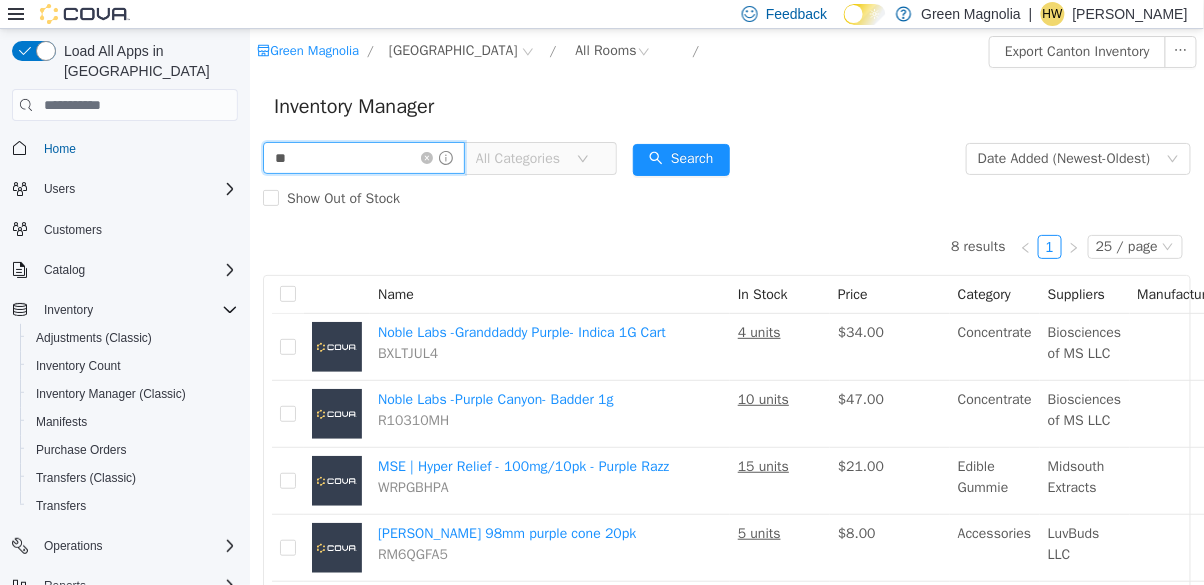 type on "*" 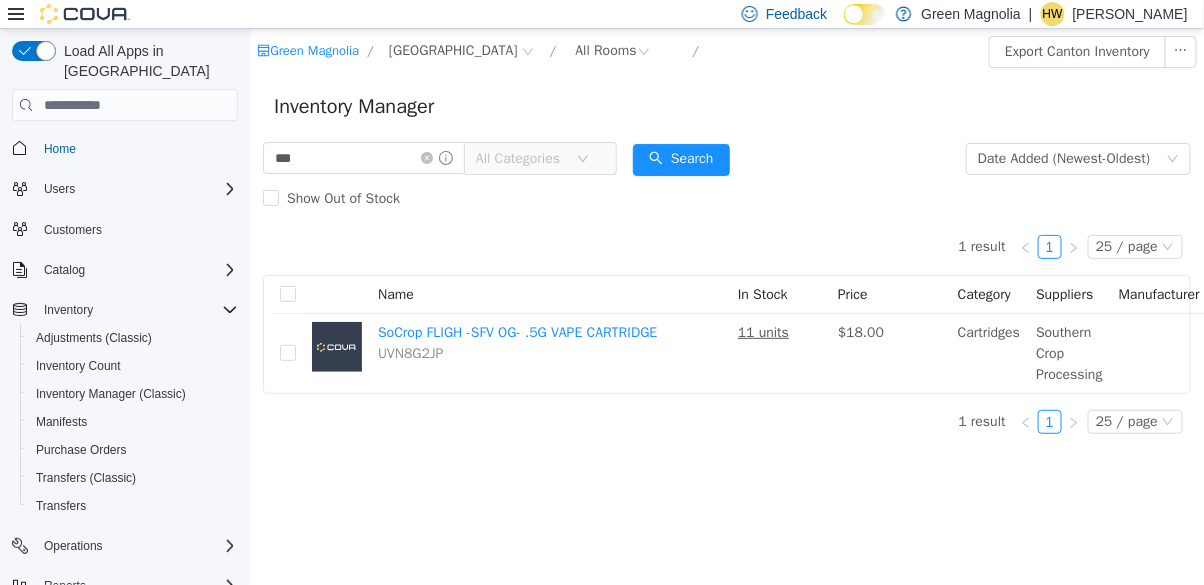 click on "*** All Categories Date Added (Newest-Oldest) Search Show Out of Stock" at bounding box center [726, 179] 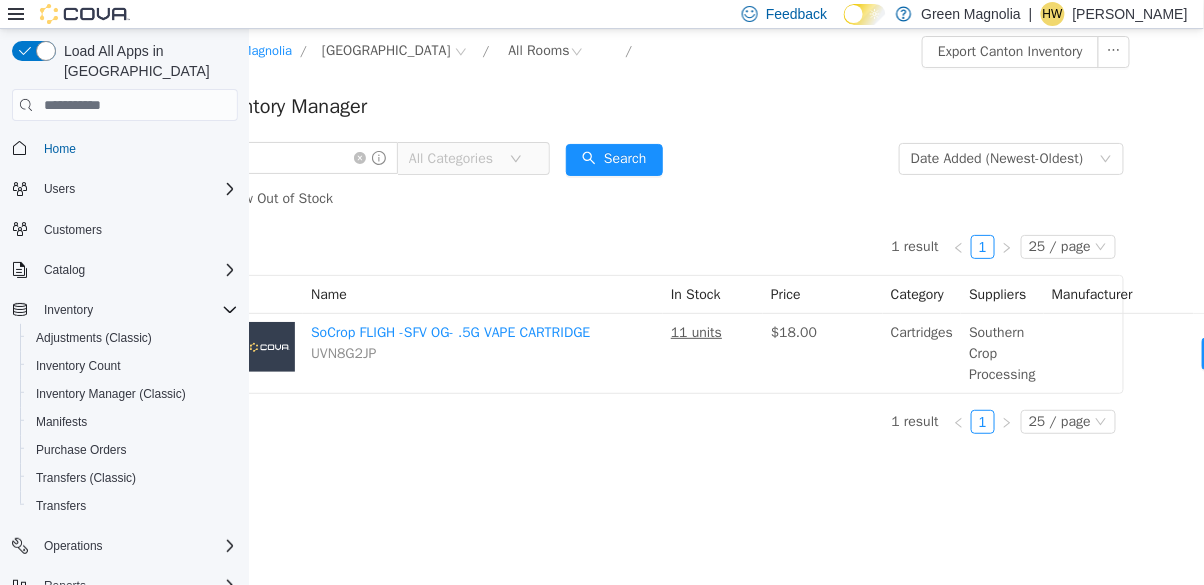 scroll, scrollTop: 0, scrollLeft: 0, axis: both 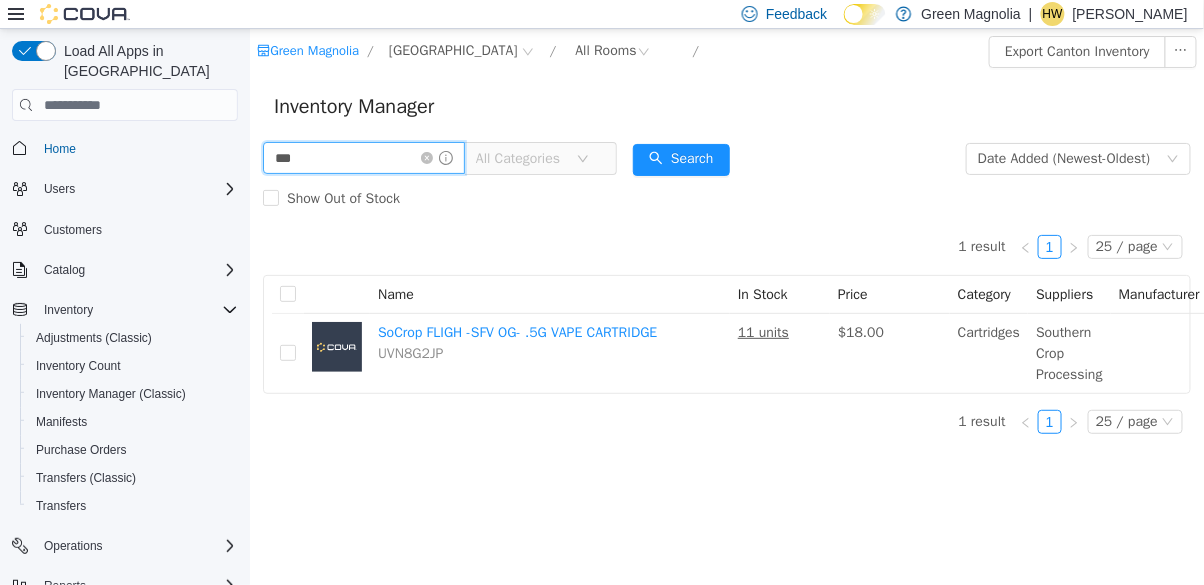 click on "***" at bounding box center (363, 158) 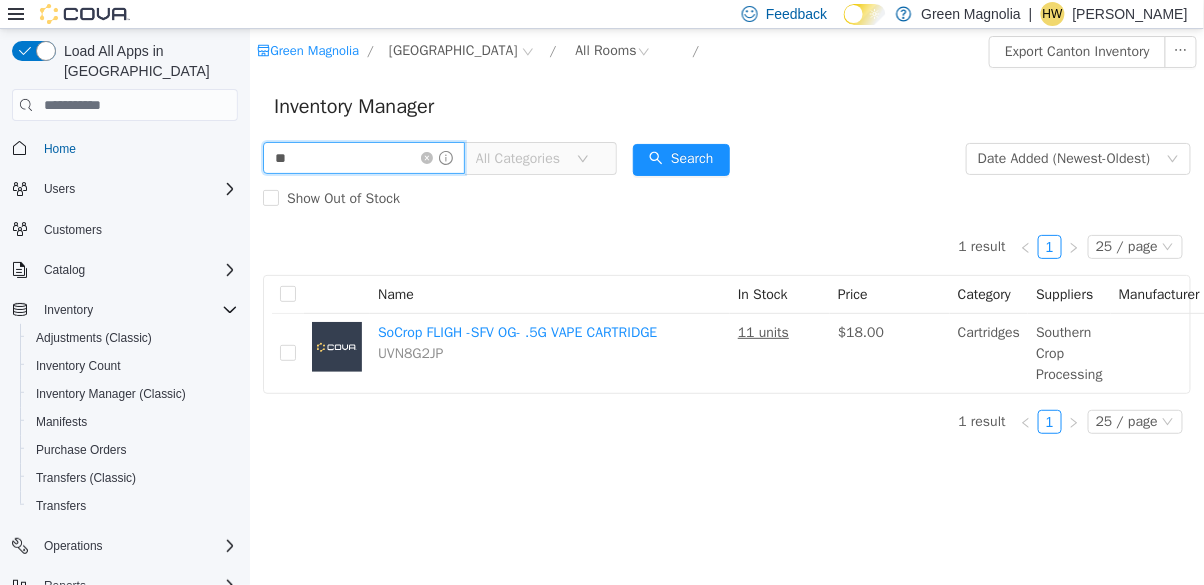 type on "*" 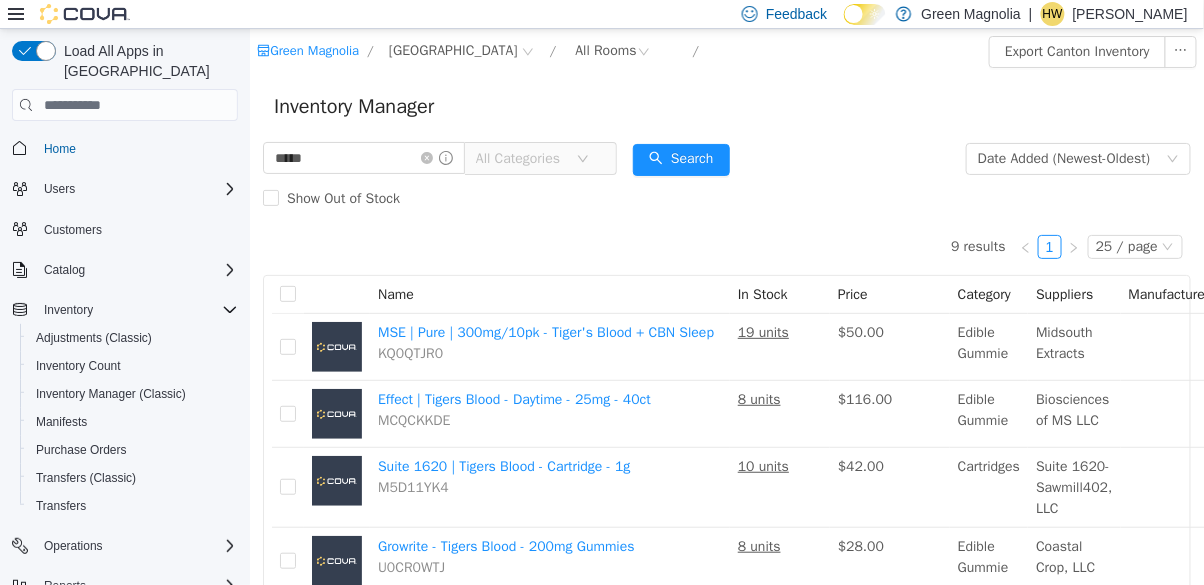 click on "Inventory Manager" at bounding box center (726, 107) 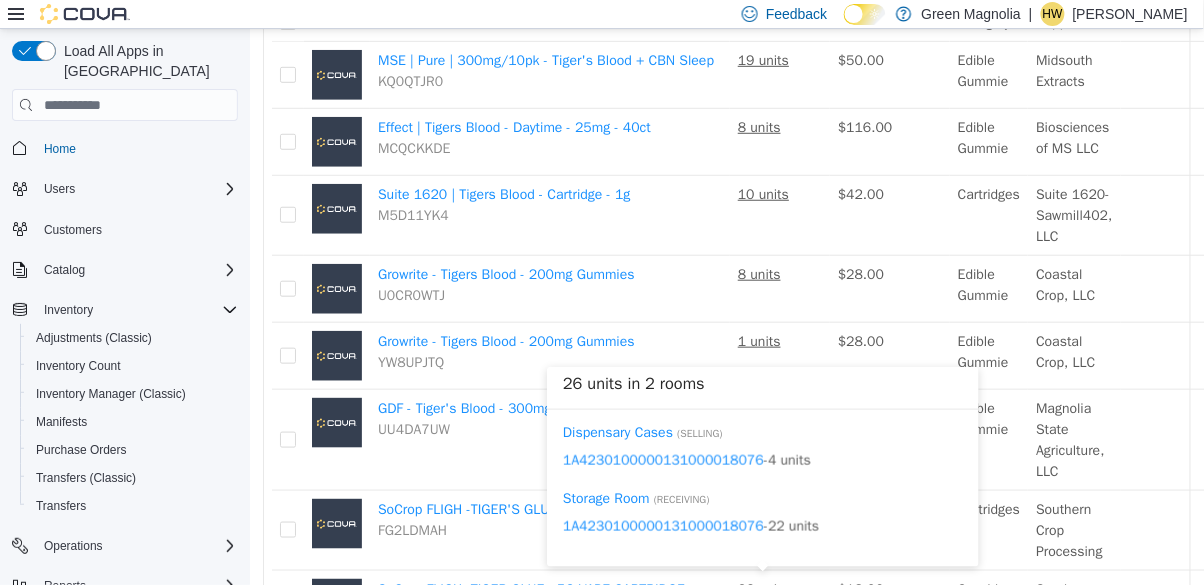 scroll, scrollTop: 0, scrollLeft: 0, axis: both 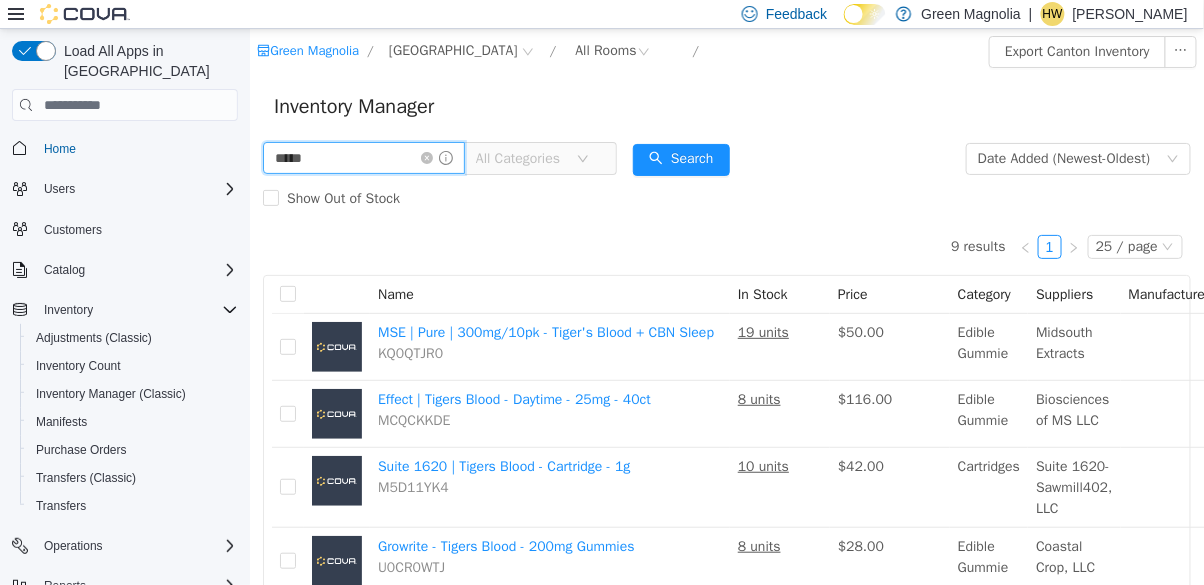 click on "*****" at bounding box center (363, 158) 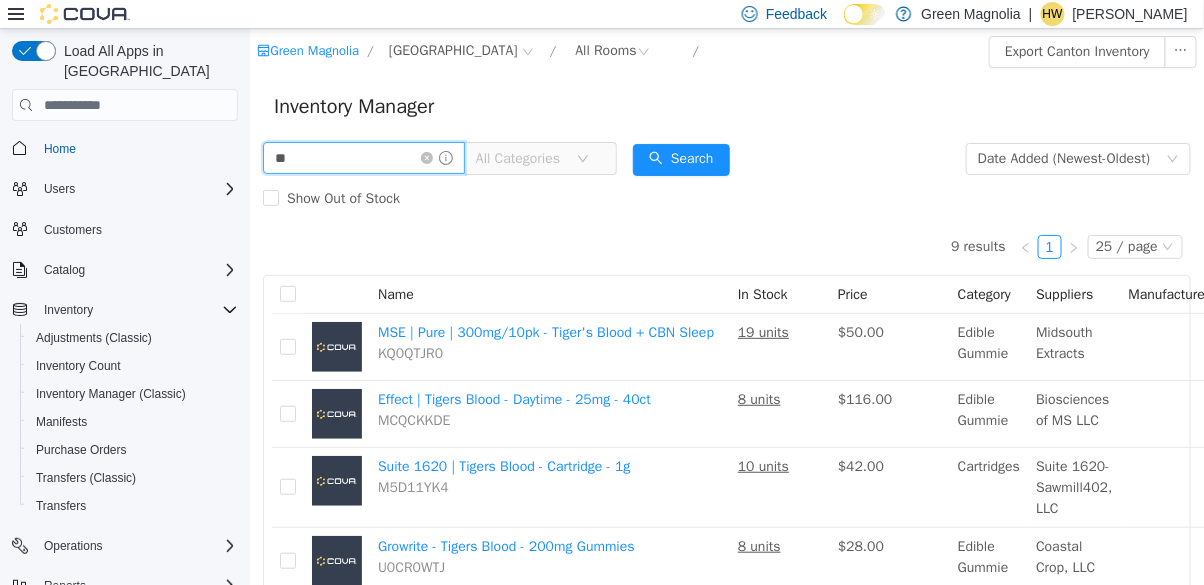 type on "*" 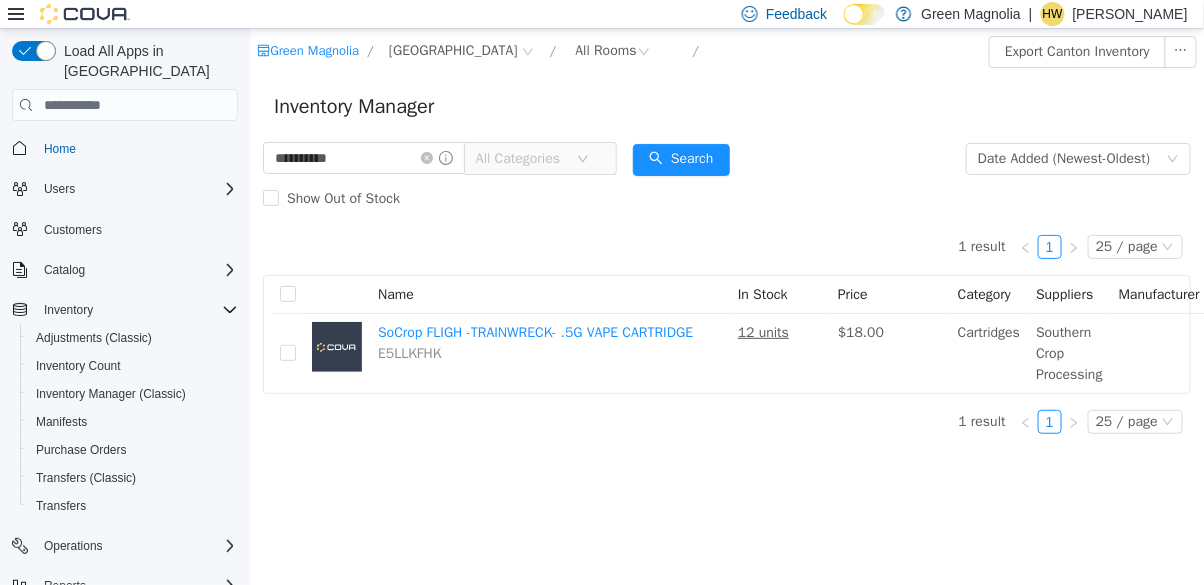 click on "Inventory Manager" at bounding box center [726, 107] 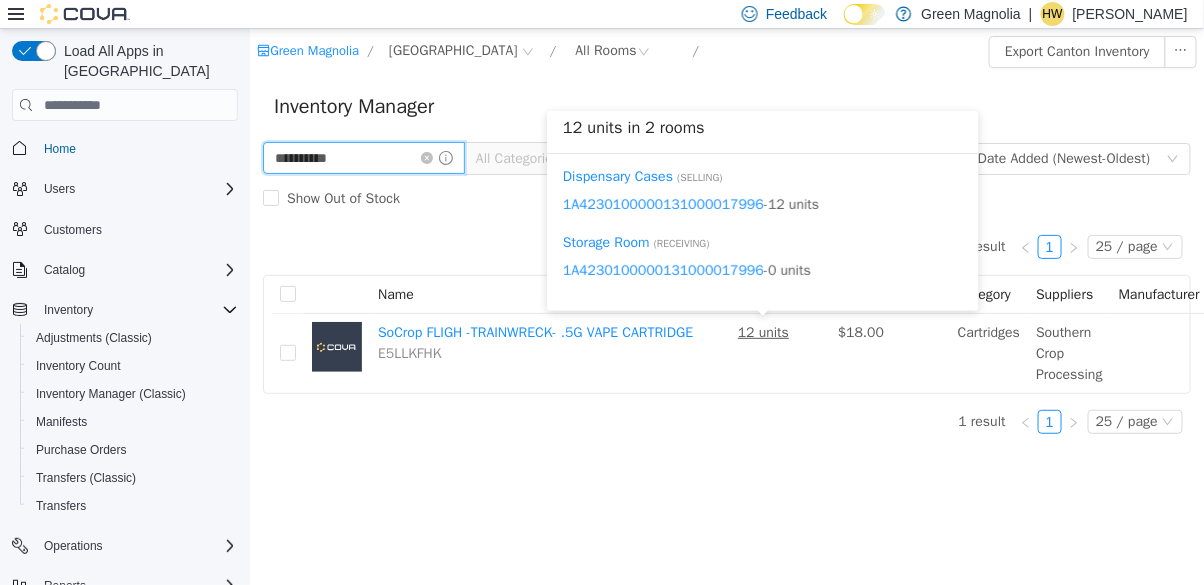 click on "**********" at bounding box center (363, 158) 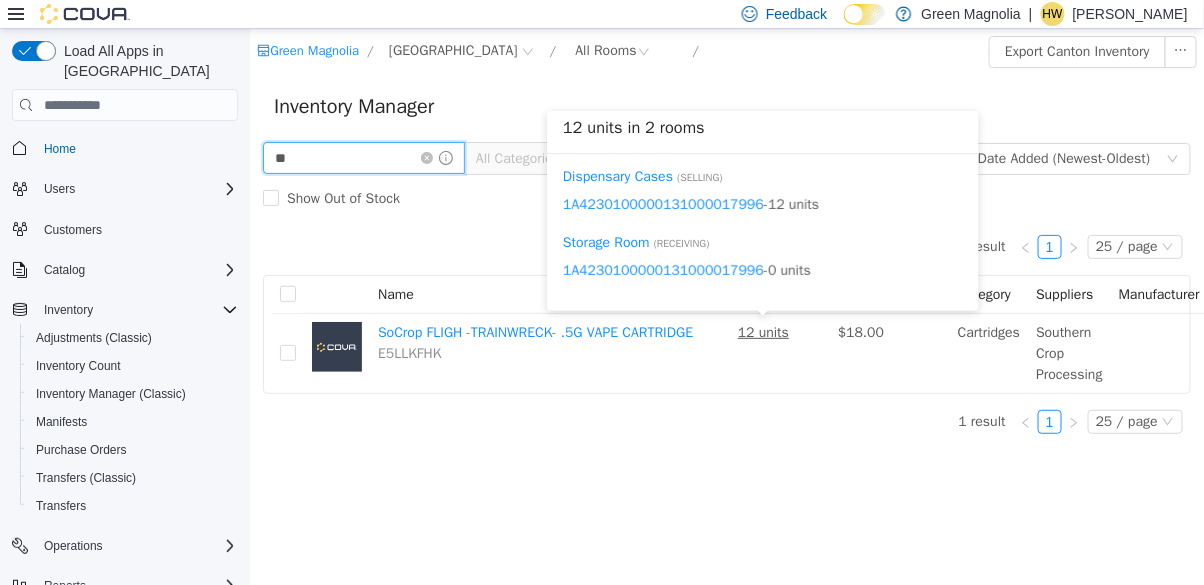 type on "*" 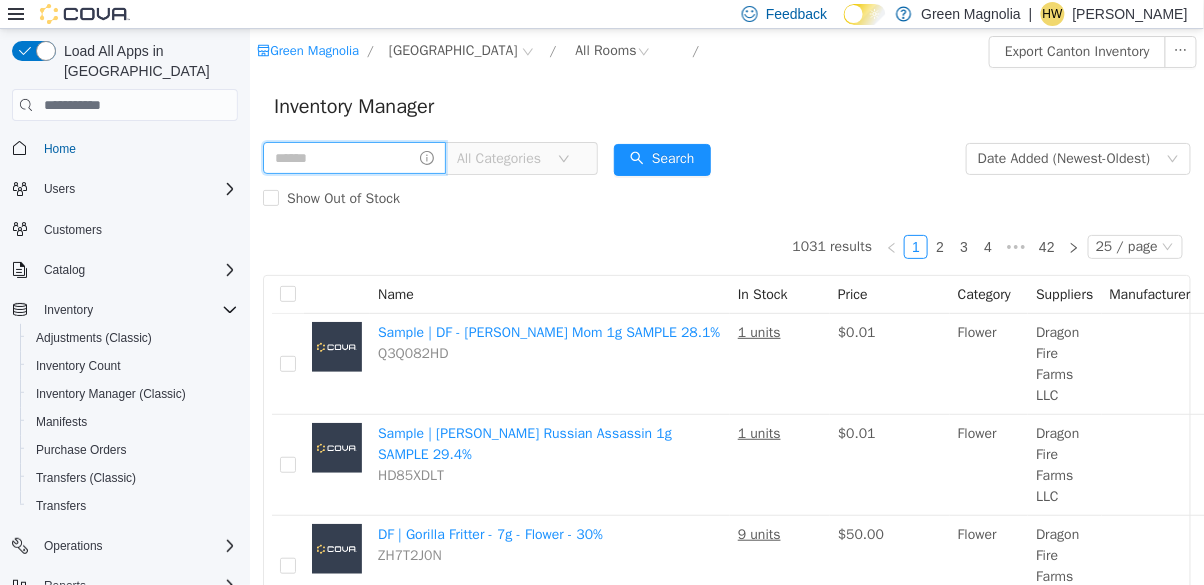 type on "*" 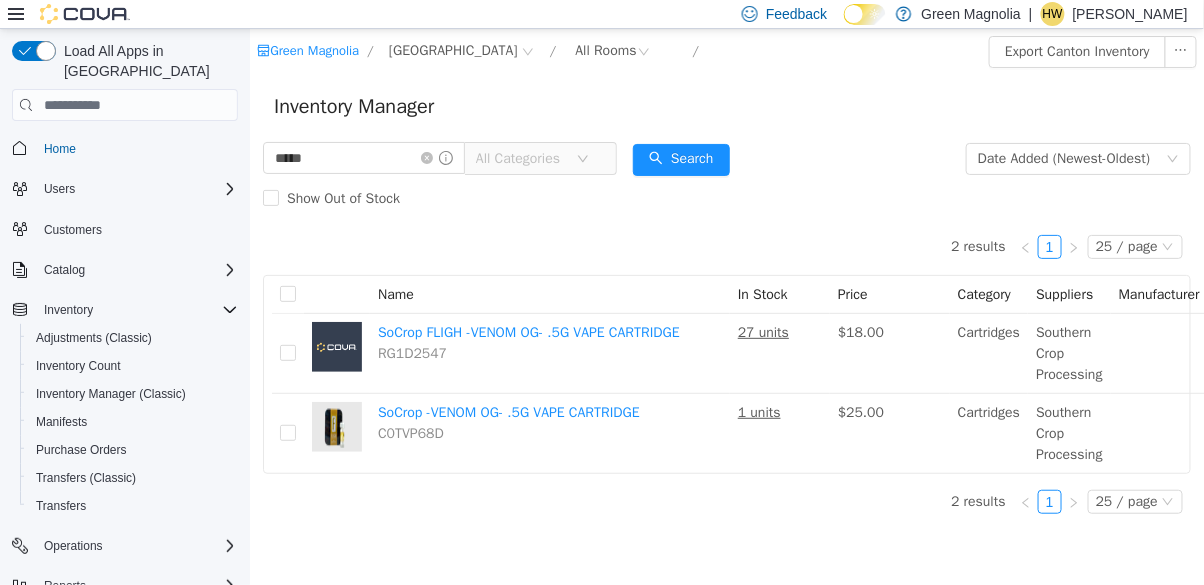 click on "***** All Categories Date Added (Newest-Oldest) Search Show Out of Stock" at bounding box center [726, 179] 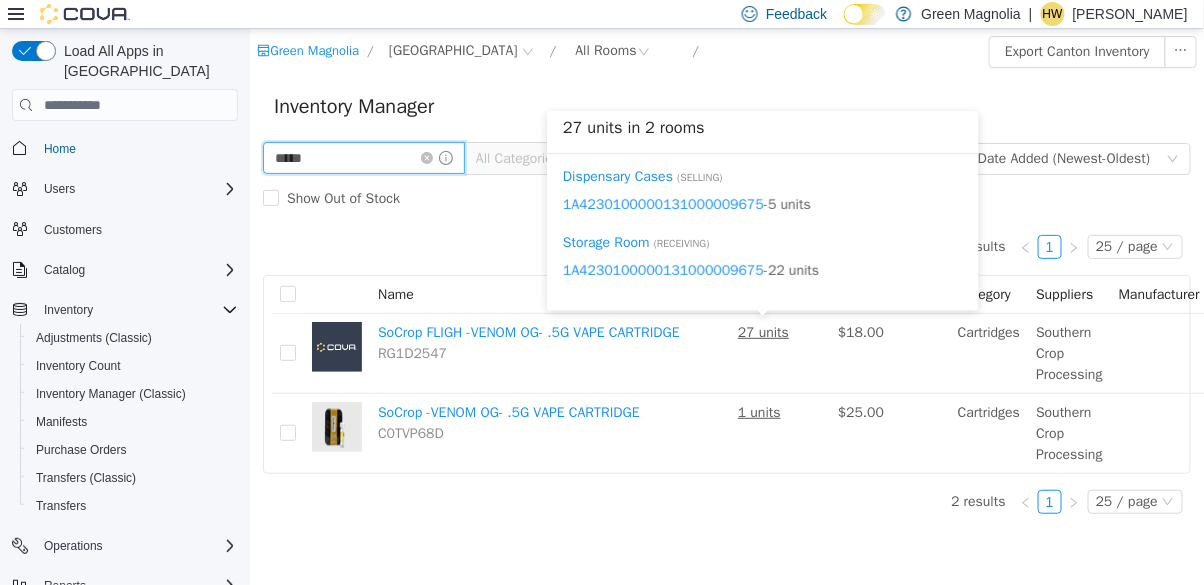 click on "*****" at bounding box center [363, 158] 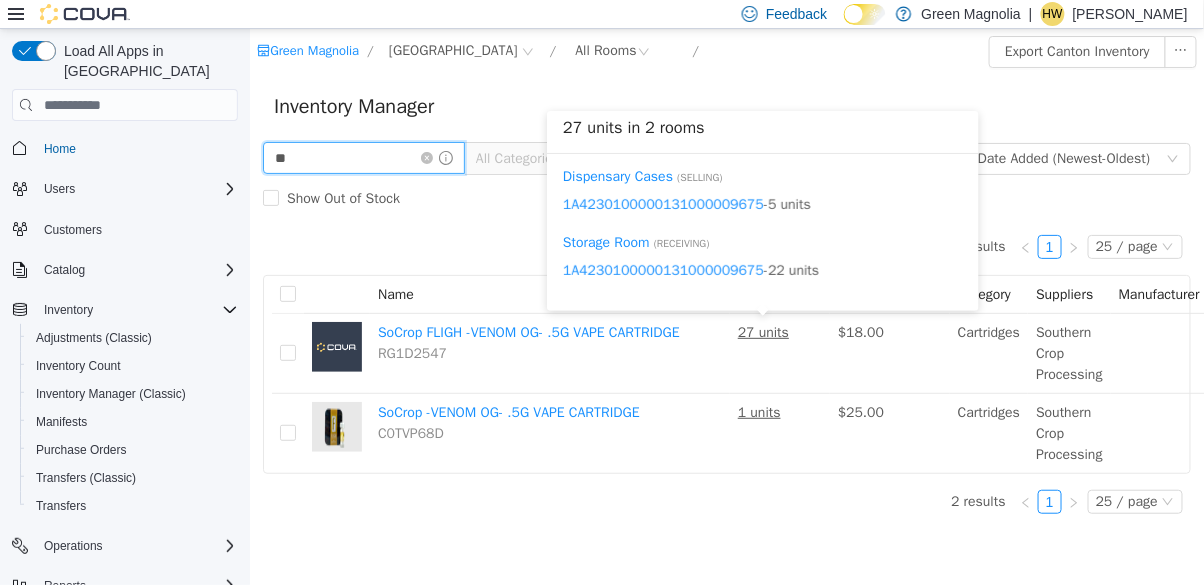 type on "*" 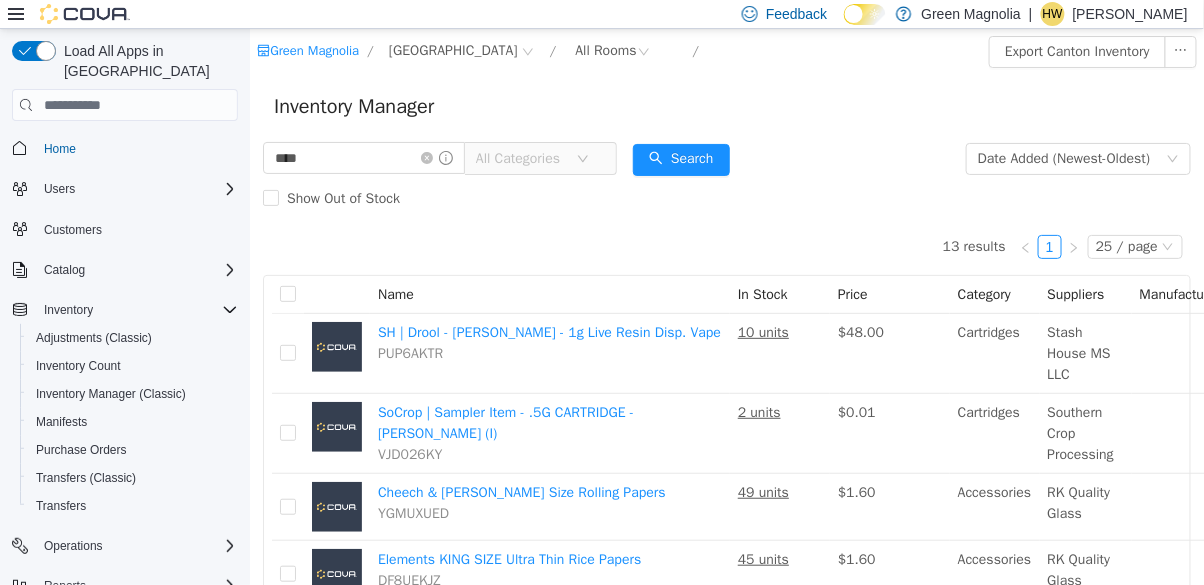 click on "Inventory Manager" at bounding box center (726, 107) 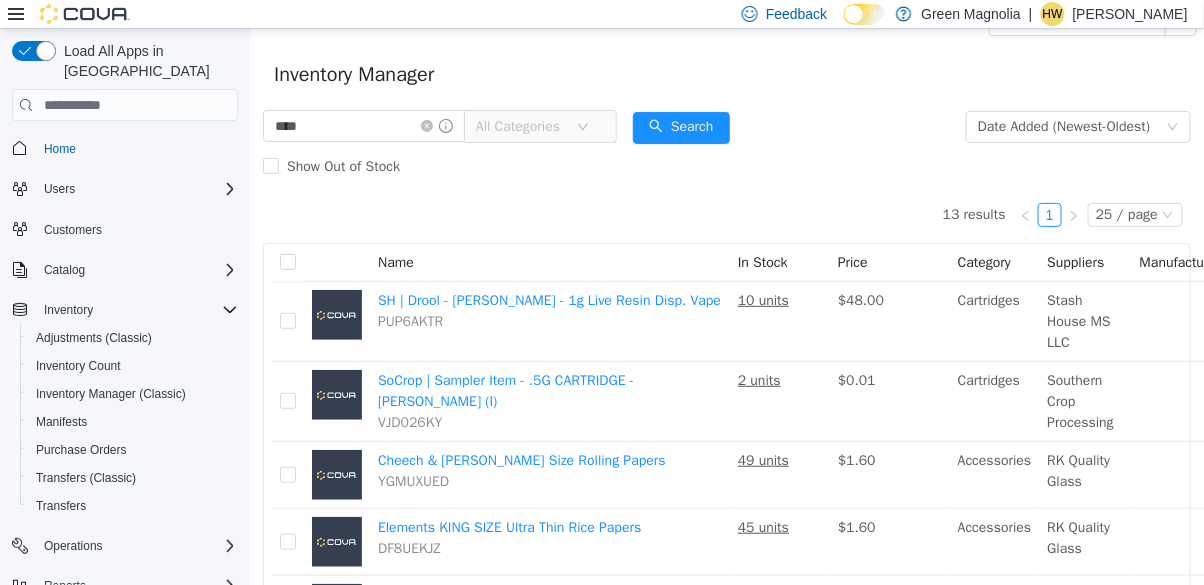 scroll, scrollTop: 0, scrollLeft: 0, axis: both 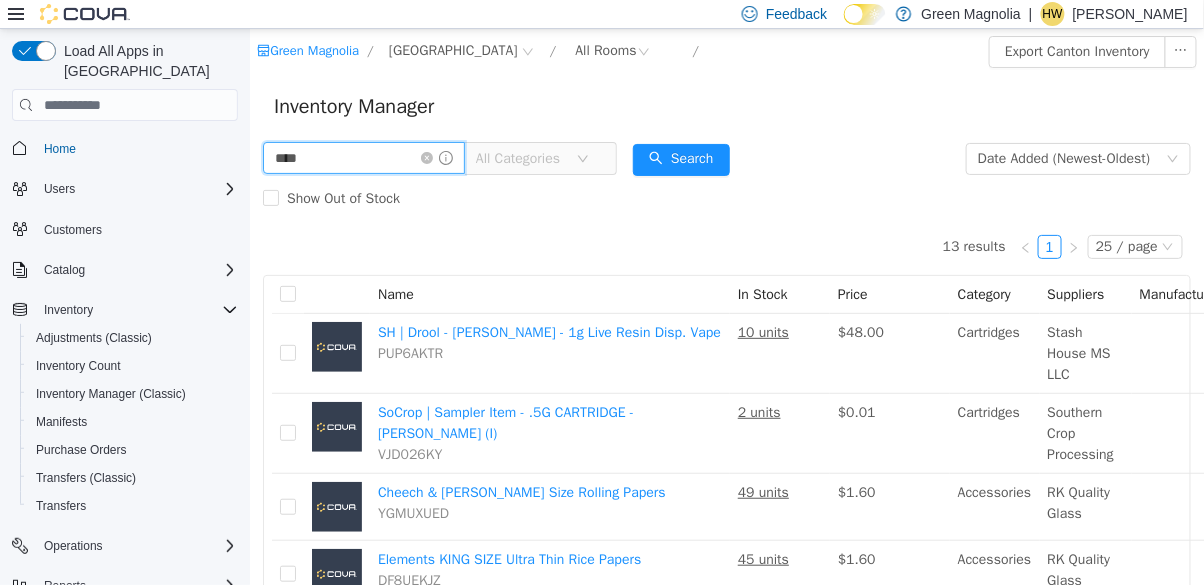 click on "****" at bounding box center (363, 158) 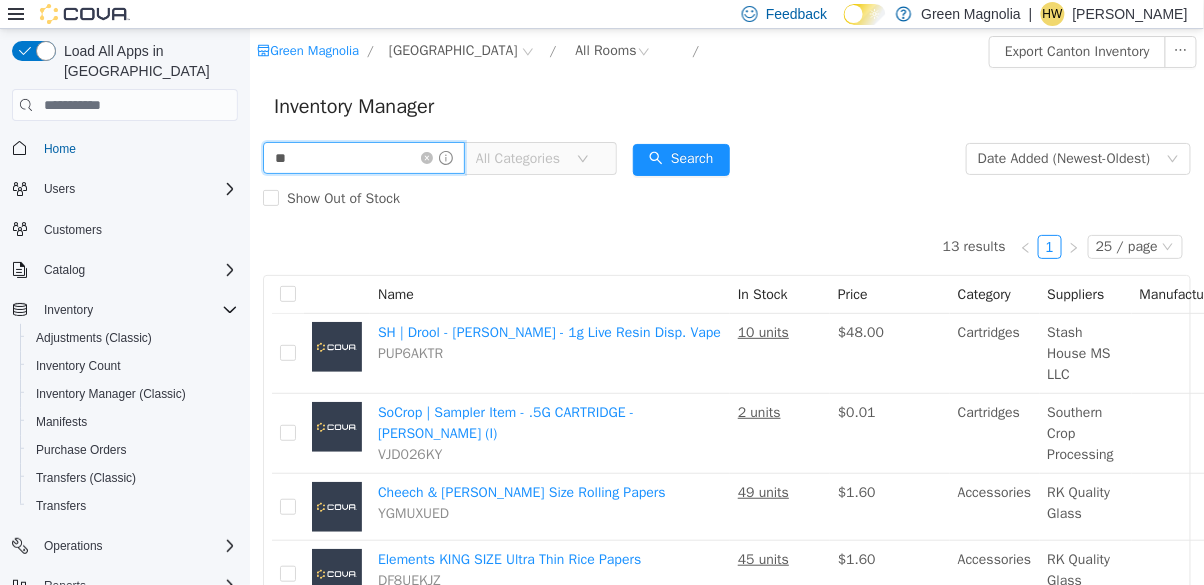 type on "*" 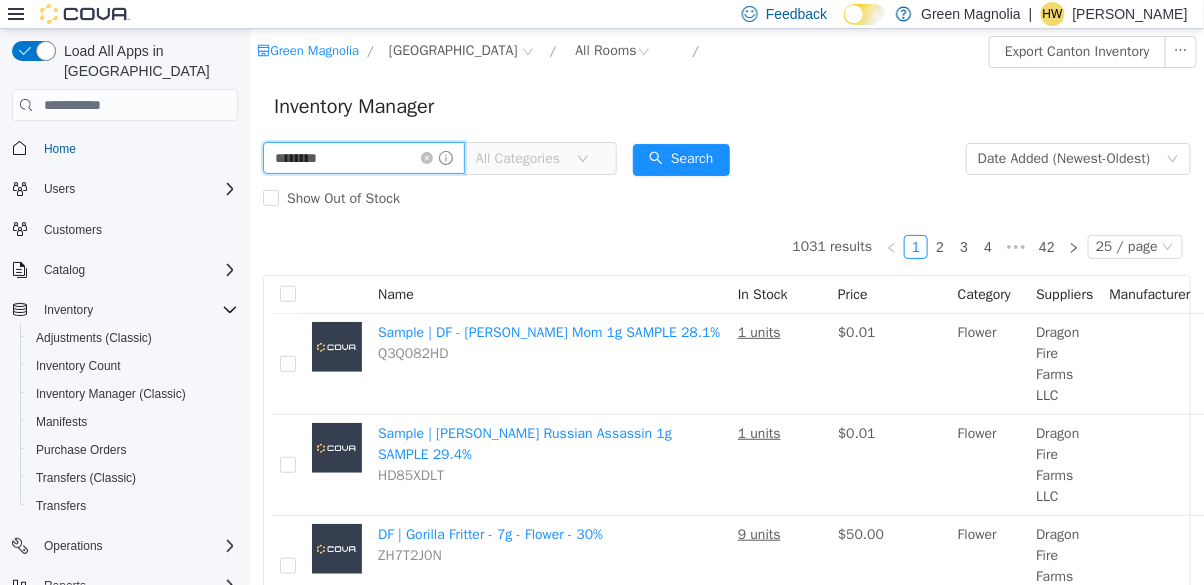 type on "********" 